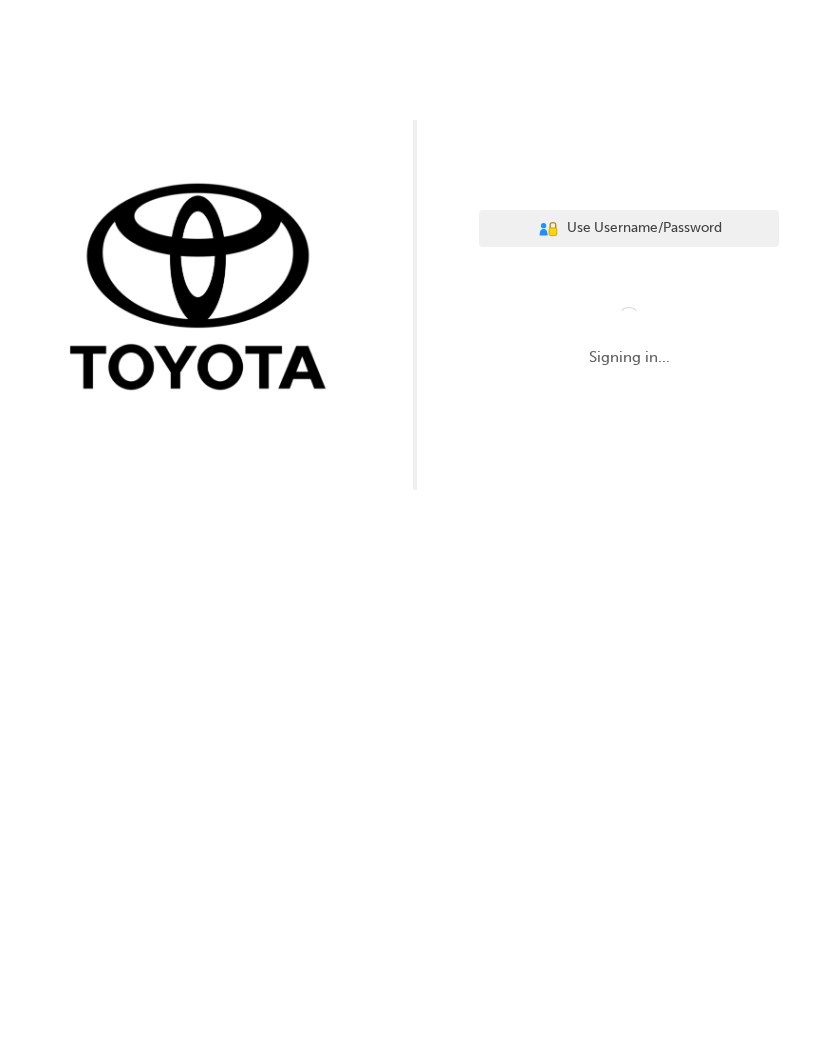 scroll, scrollTop: 0, scrollLeft: 0, axis: both 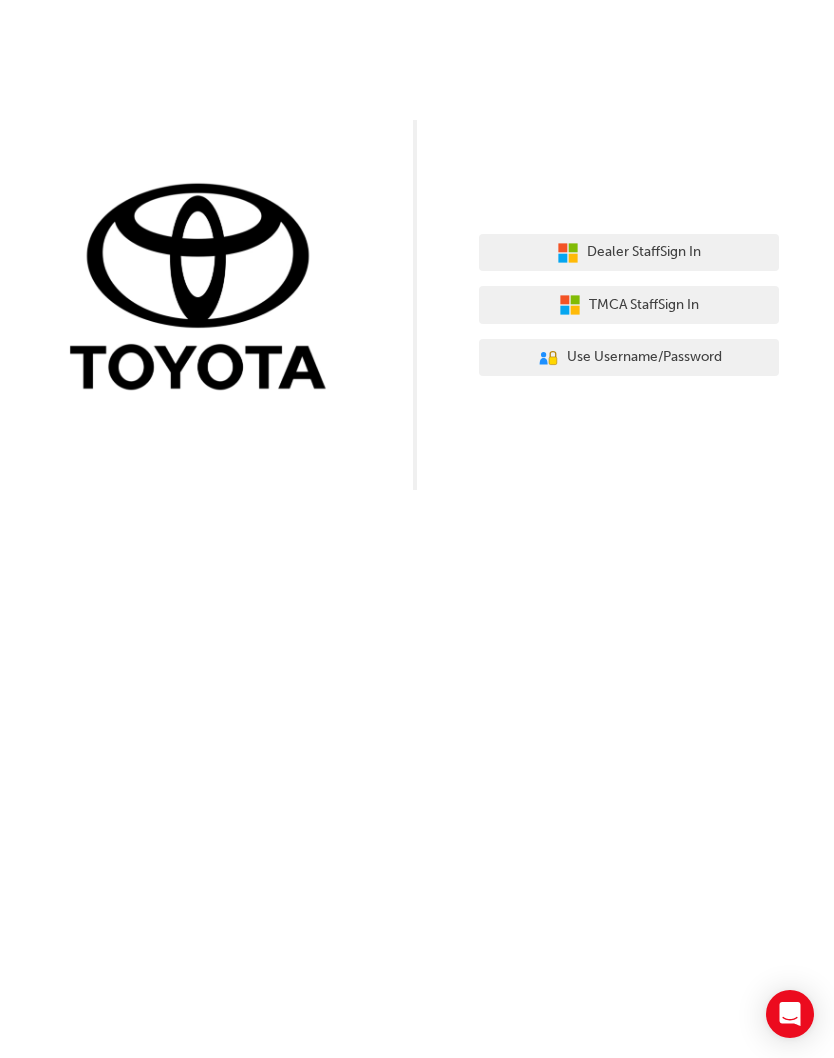 click on "Dealer Staff  Sign In" at bounding box center (629, 253) 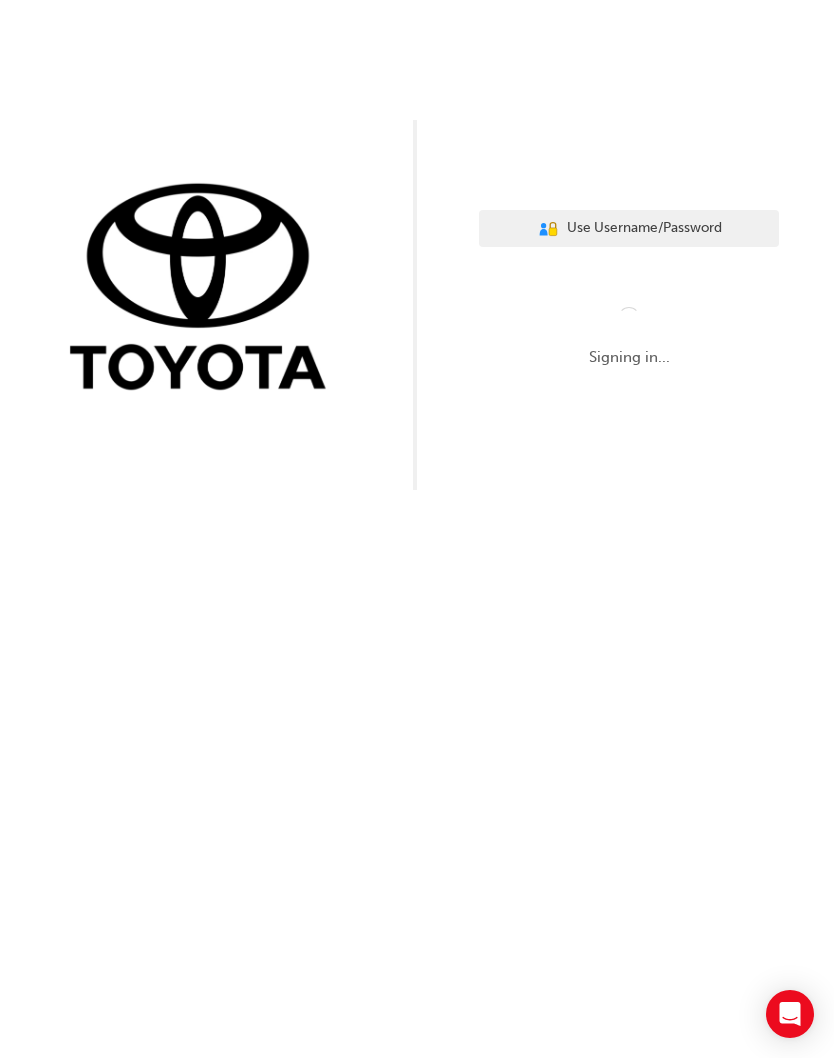 scroll, scrollTop: 0, scrollLeft: 0, axis: both 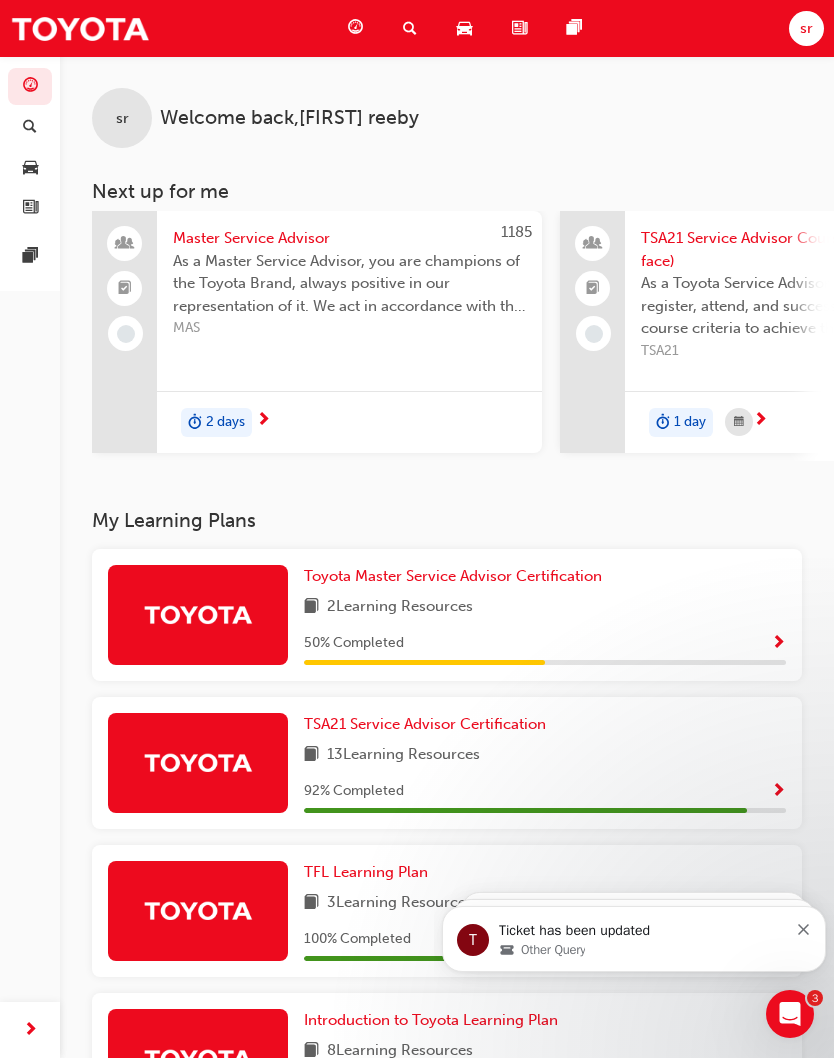 click on "TSA21 Service Advisor Certification" at bounding box center [425, 724] 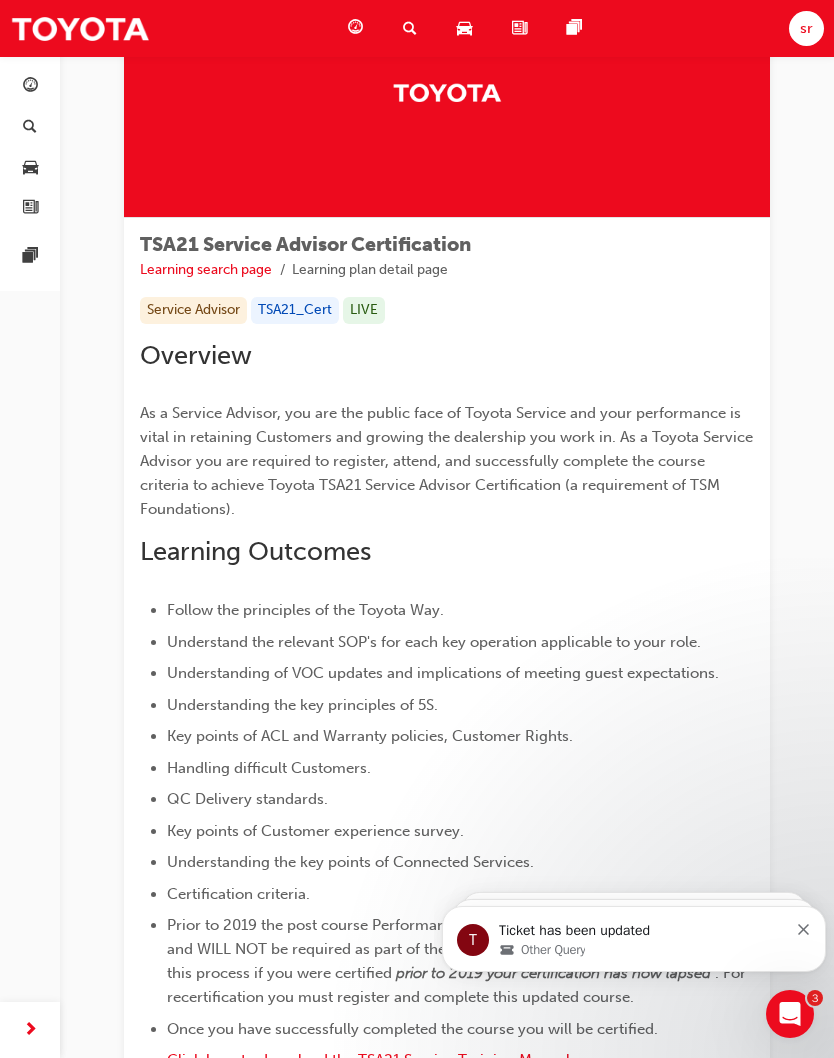 scroll, scrollTop: 0, scrollLeft: 0, axis: both 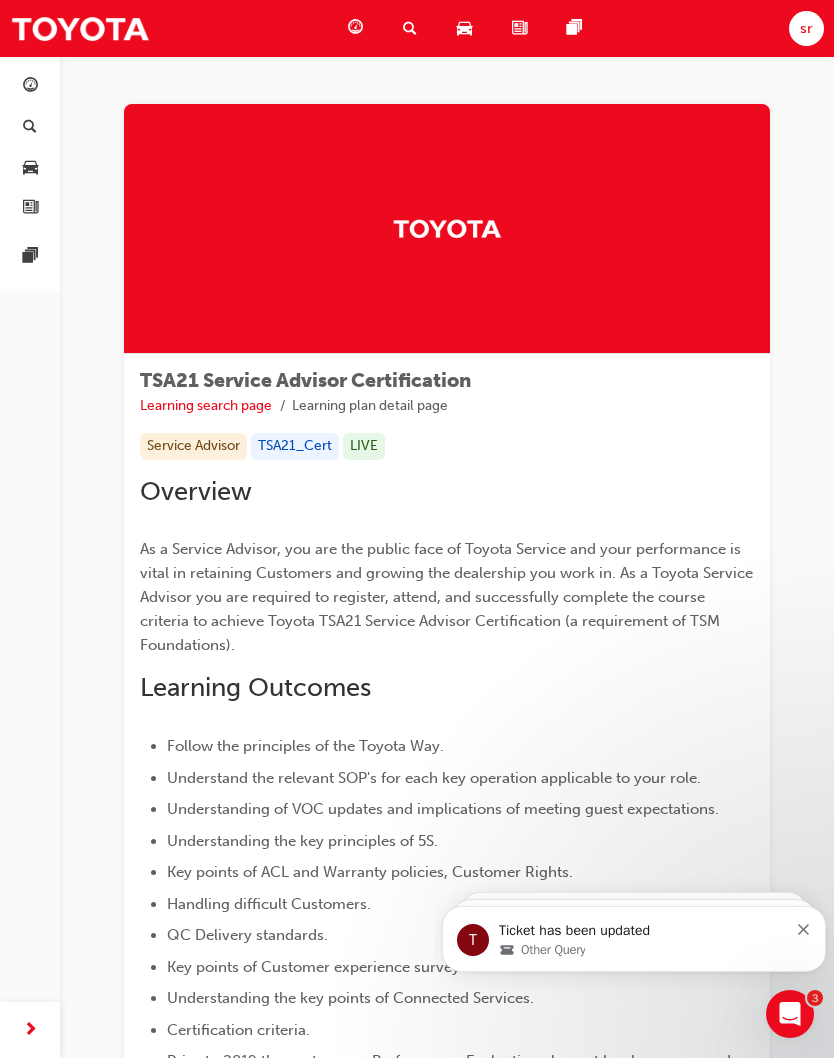 click on "sr" at bounding box center (806, 28) 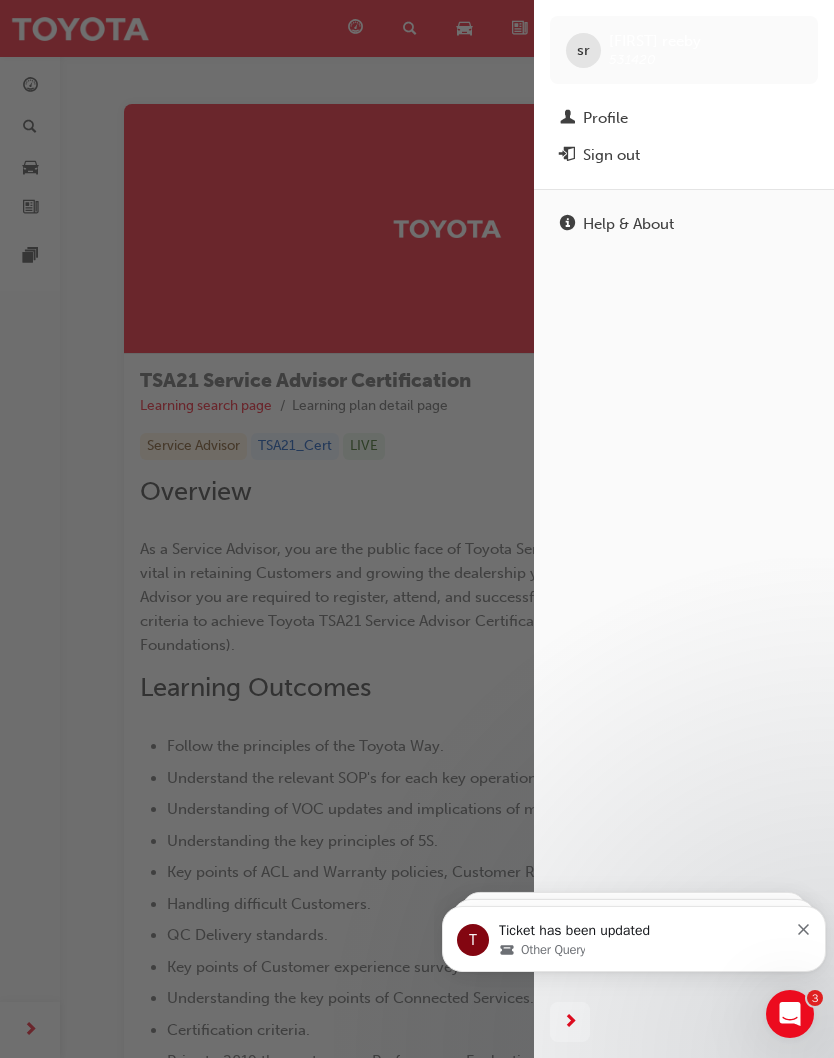 click on "Help & About" at bounding box center [684, 587] 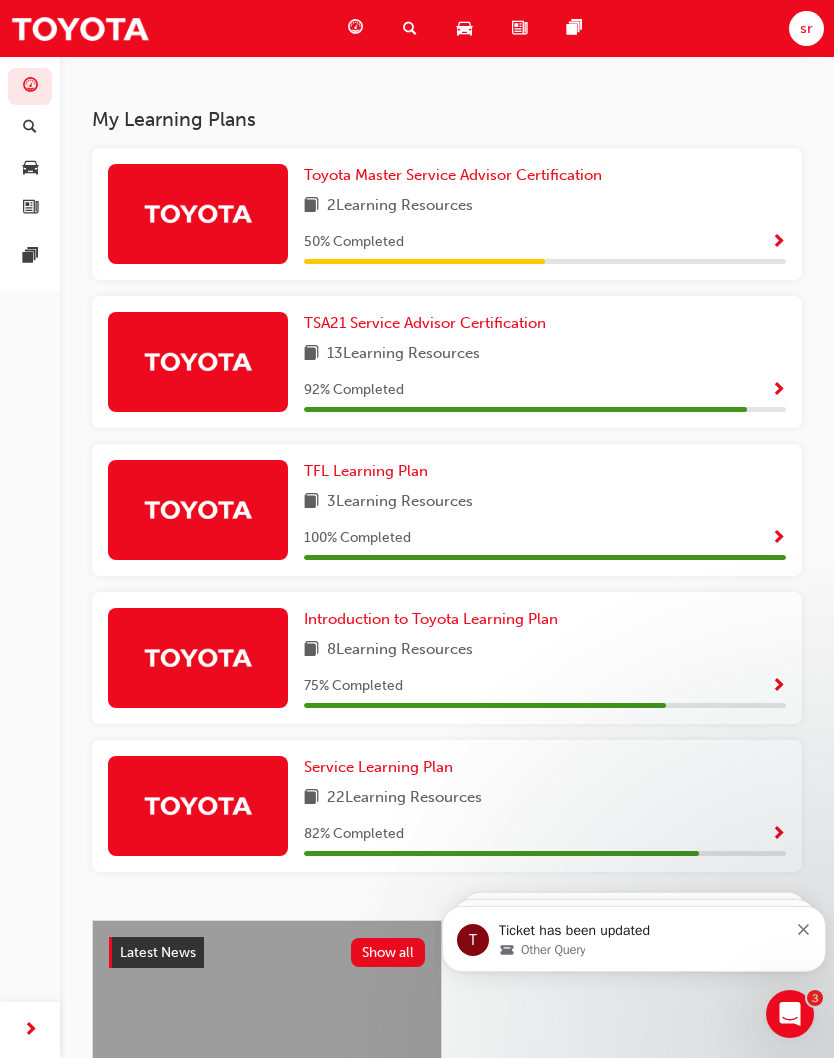 scroll, scrollTop: 386, scrollLeft: 0, axis: vertical 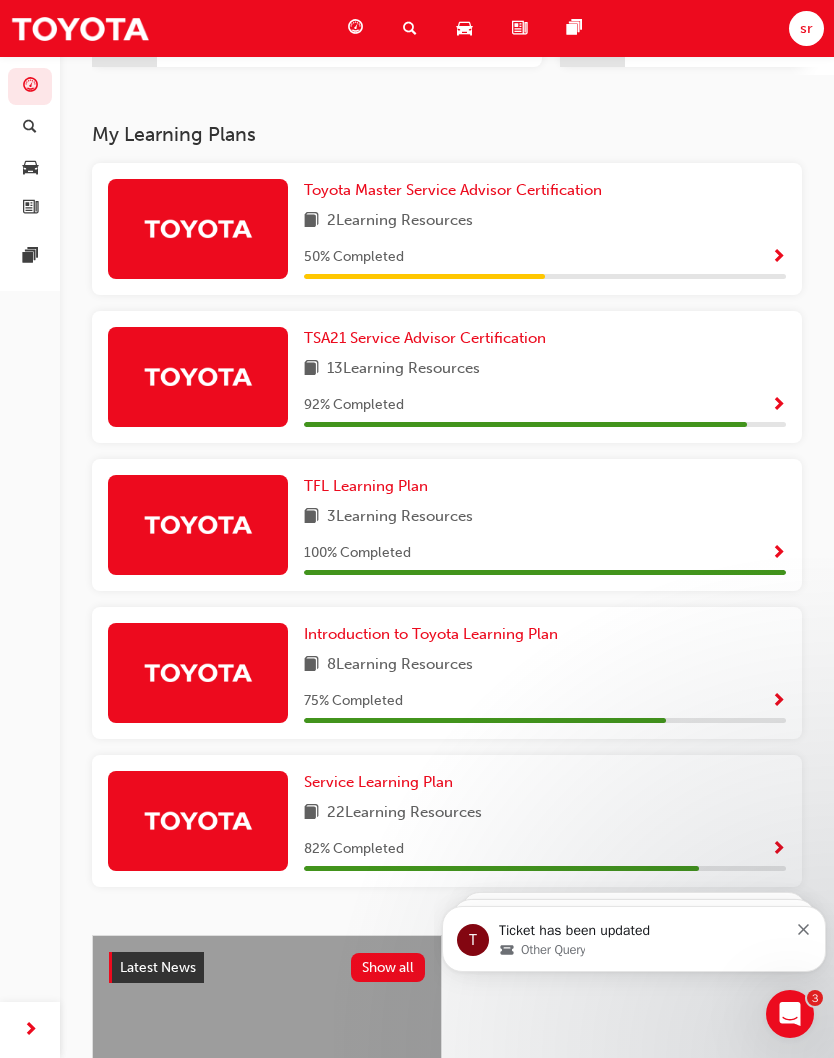 click on "Toyota Master Service Advisor Certification" at bounding box center [453, 190] 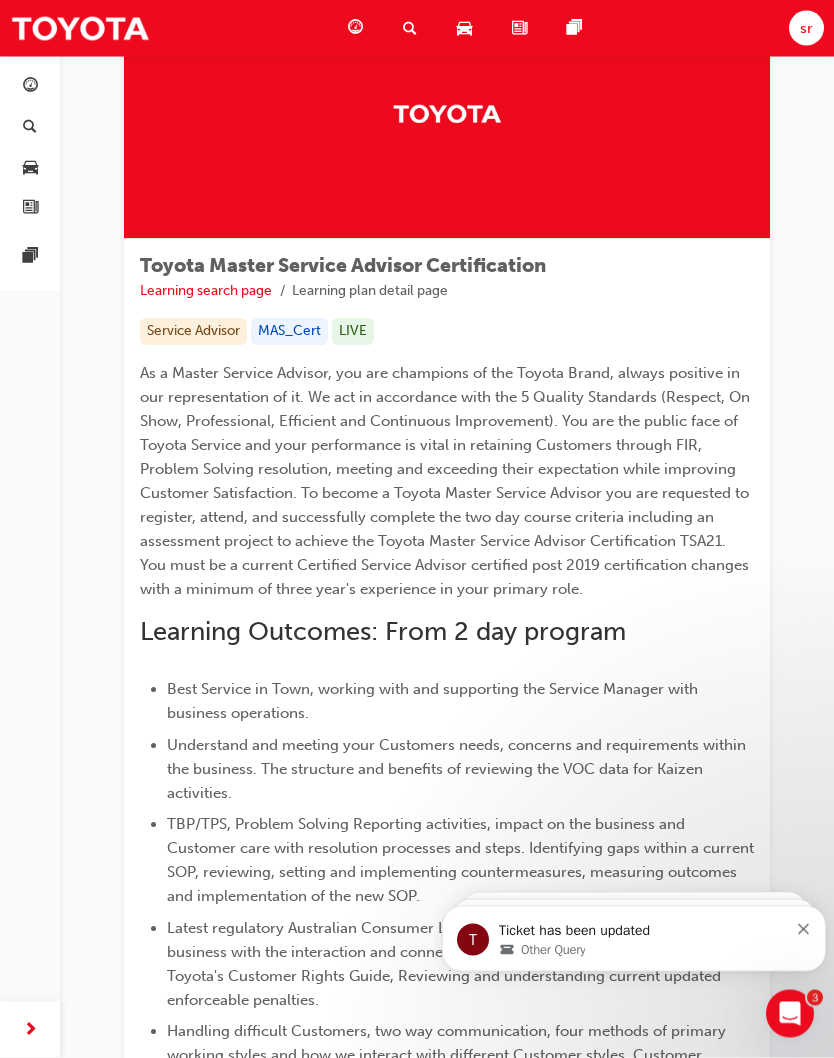 scroll, scrollTop: 0, scrollLeft: 0, axis: both 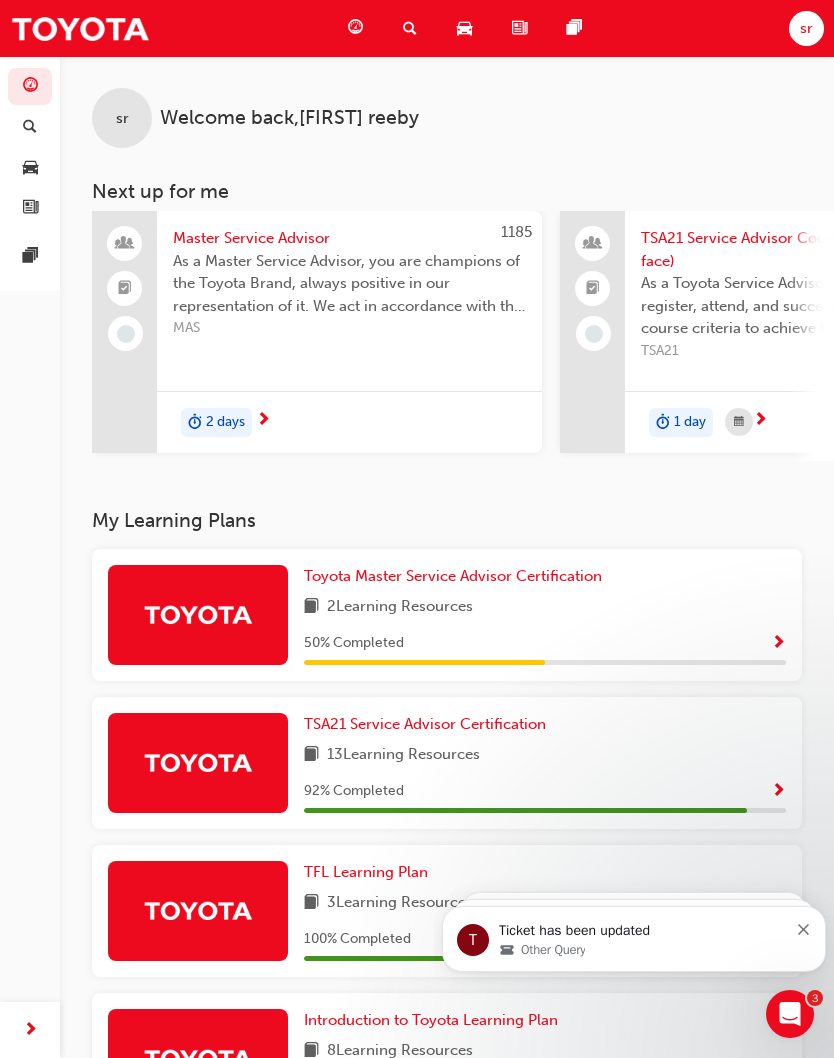 click at bounding box center [464, 28] 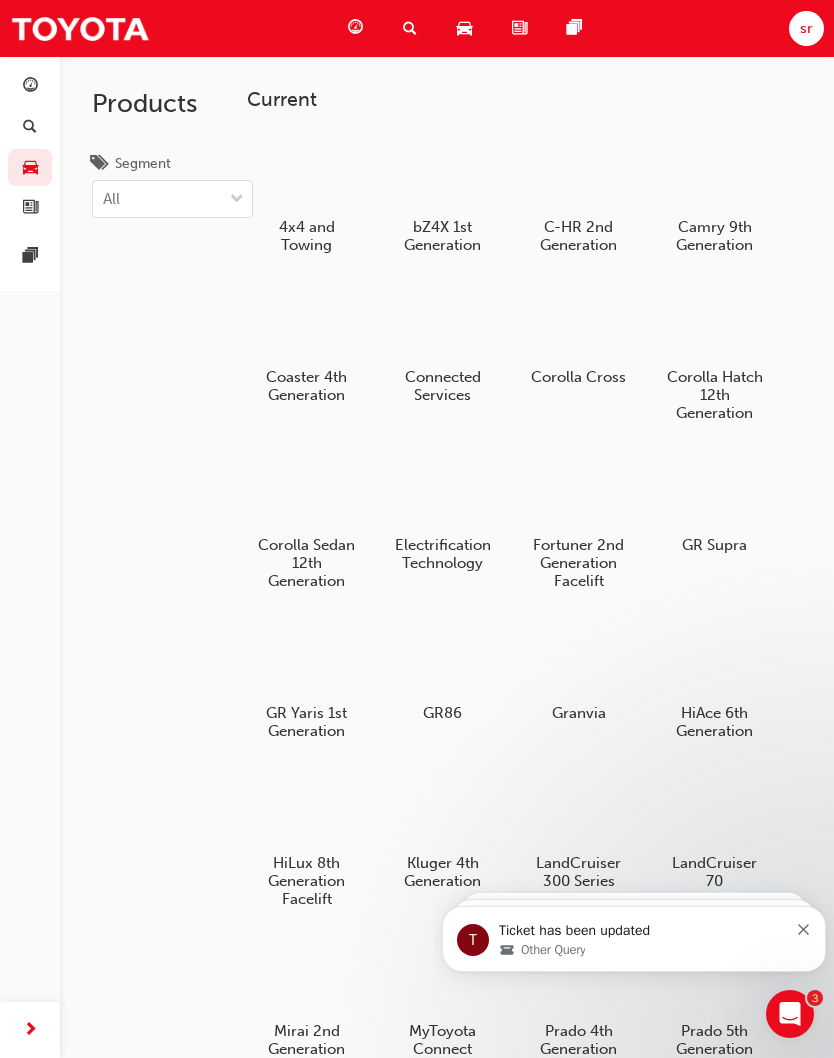 click on "Pages" at bounding box center (578, 28) 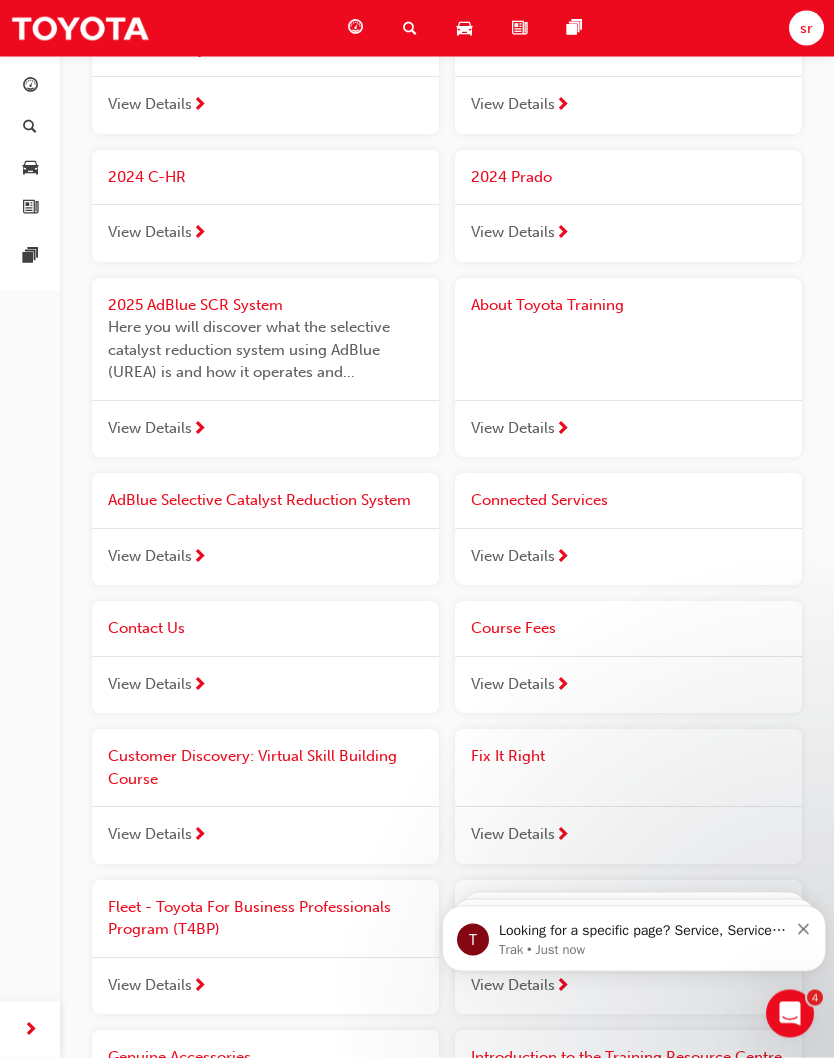 scroll, scrollTop: 1013, scrollLeft: 0, axis: vertical 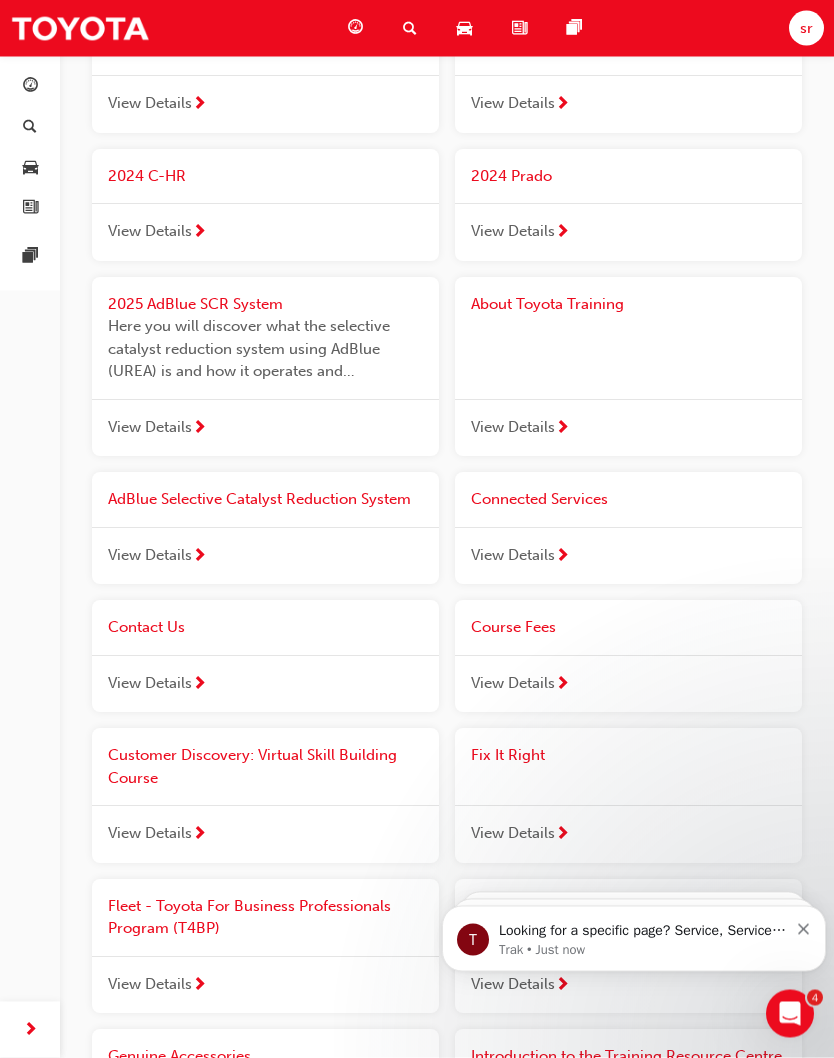 click on "View Details" at bounding box center (265, 429) 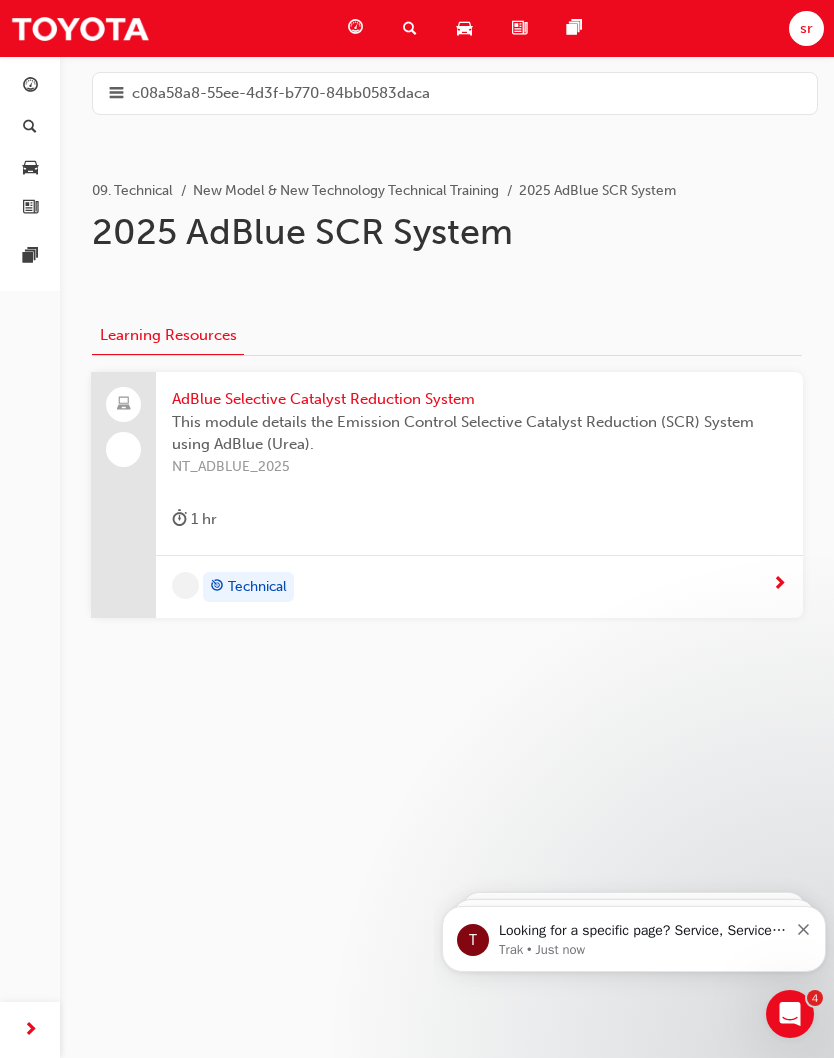 scroll, scrollTop: 0, scrollLeft: 0, axis: both 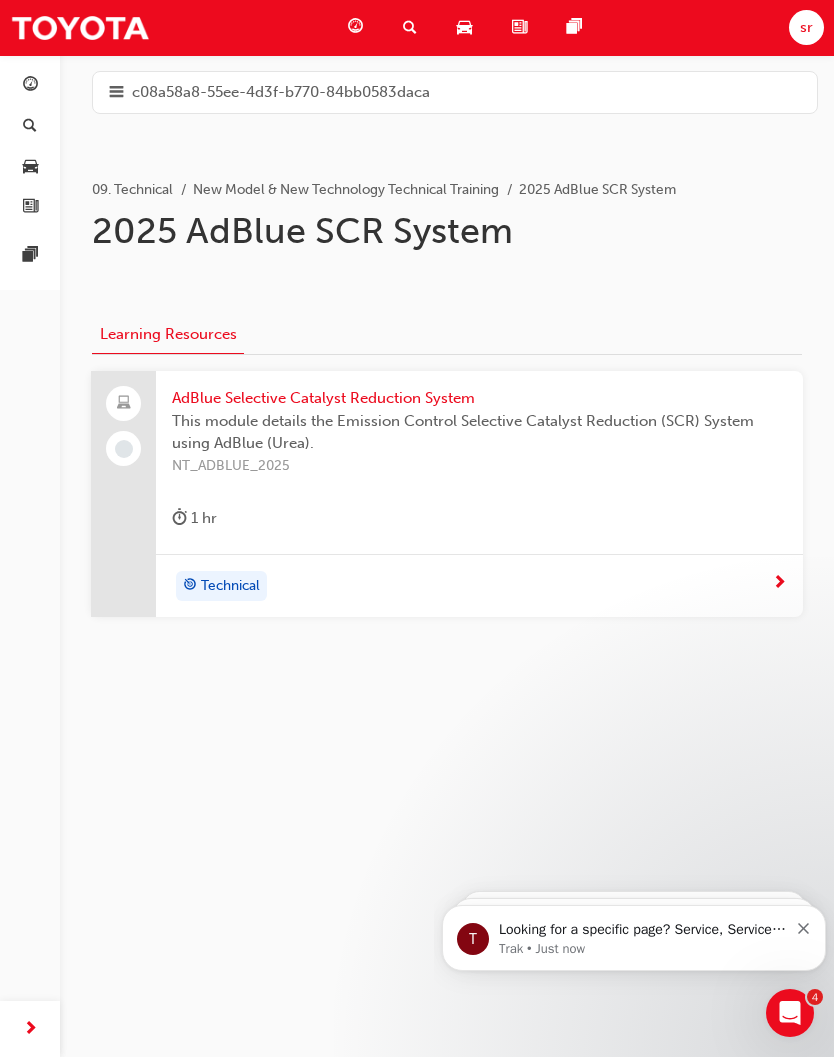 click on "AdBlue Selective Catalyst Reduction System" at bounding box center (479, 399) 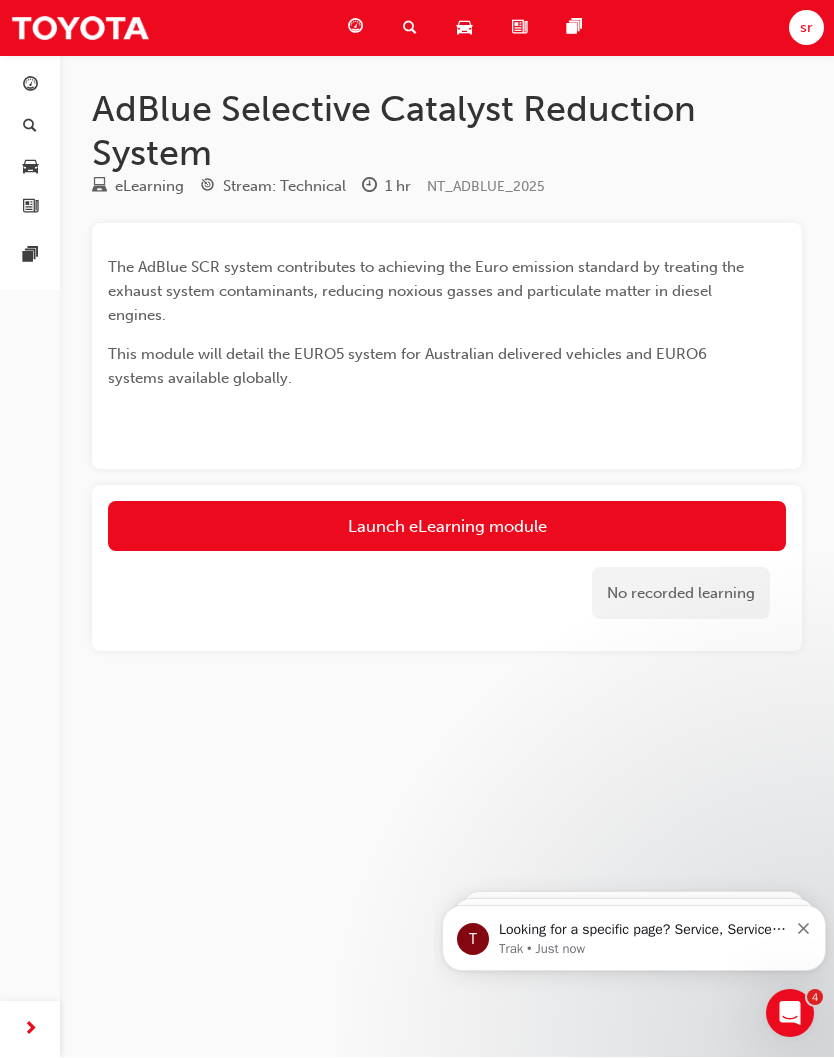 click on "Launch eLearning module" at bounding box center (447, 527) 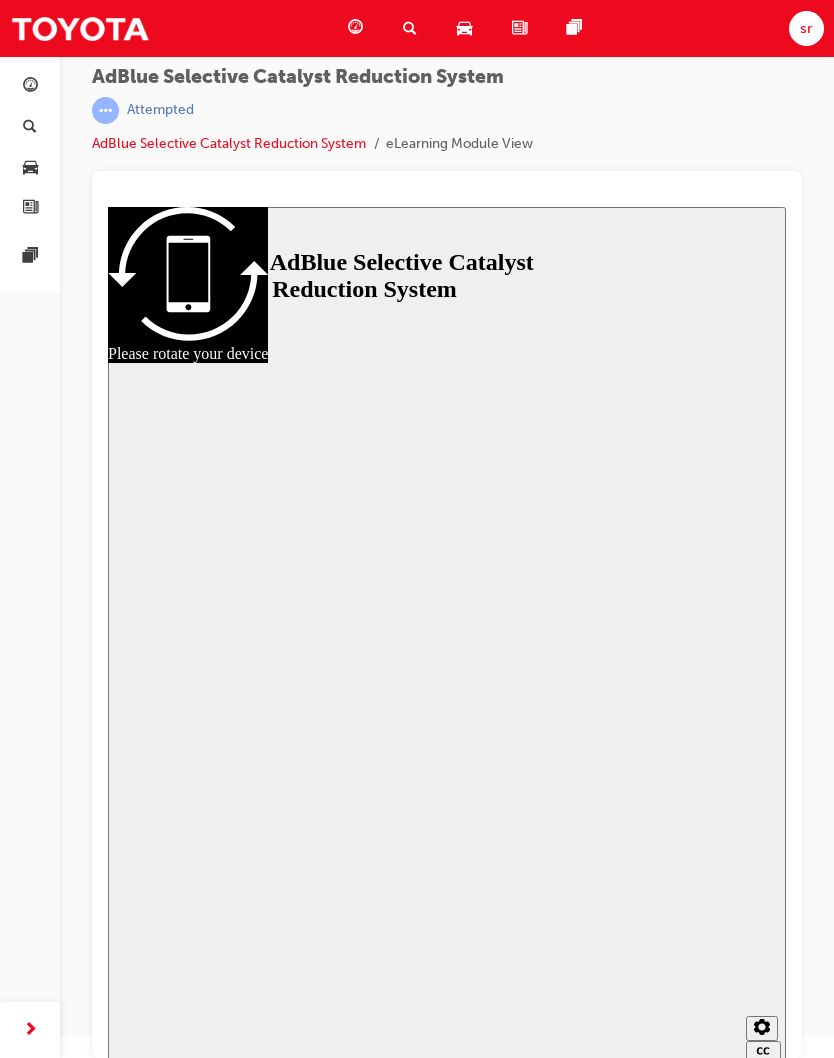 scroll, scrollTop: 0, scrollLeft: 0, axis: both 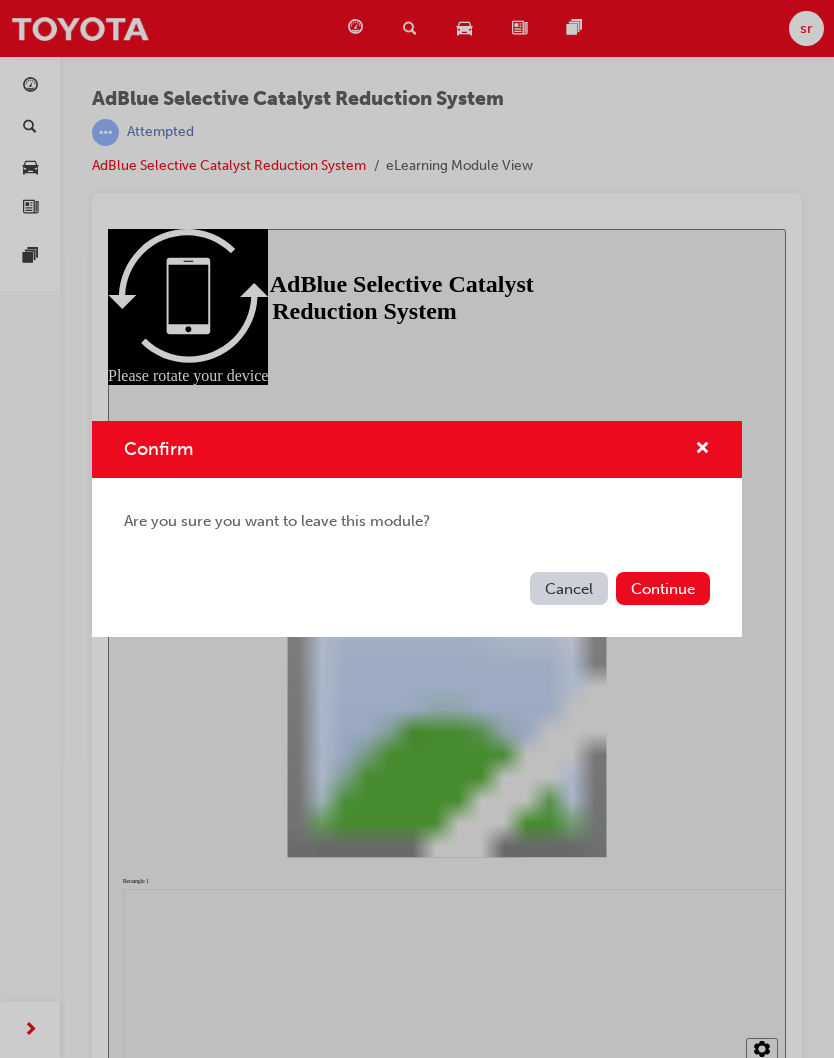 click on "Cancel" at bounding box center (569, 588) 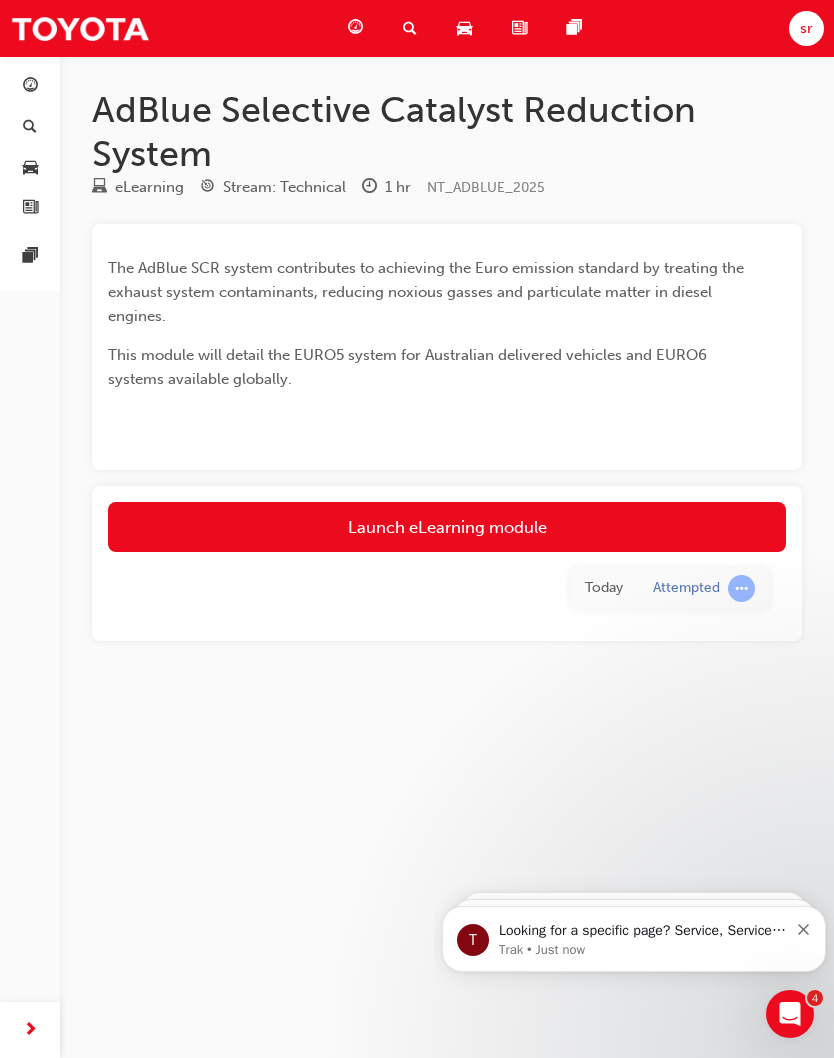 click at bounding box center [30, 86] 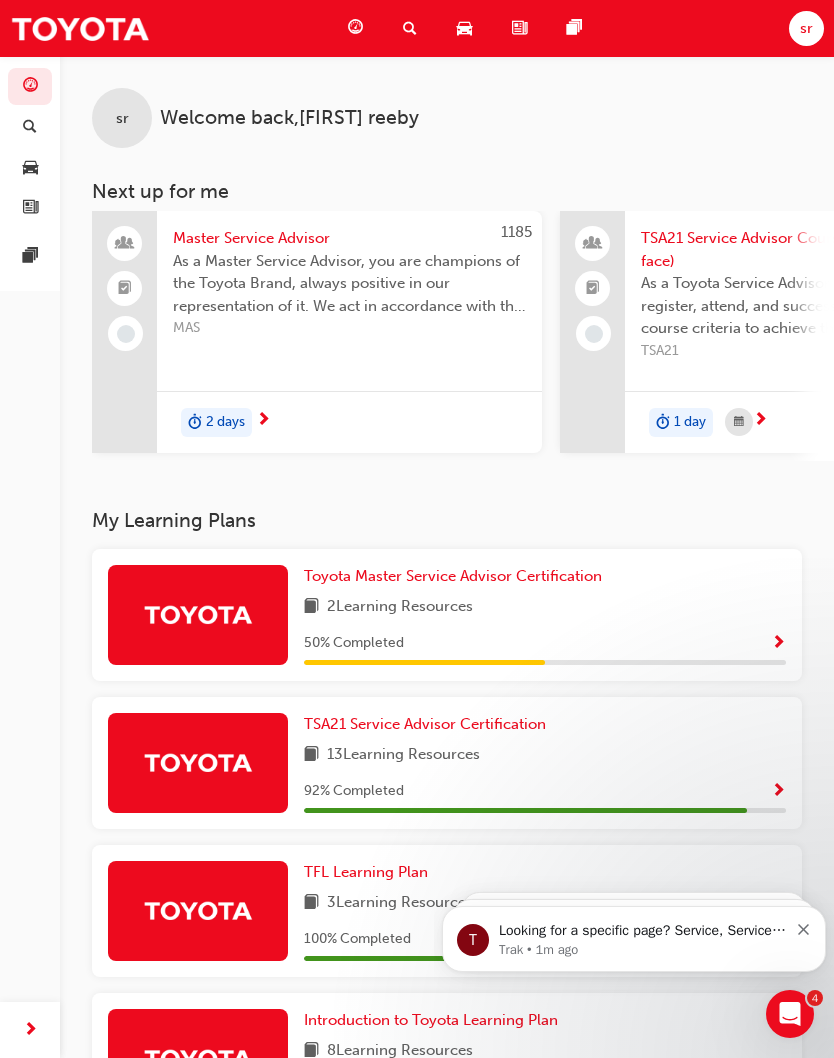 click on "Search Learning" at bounding box center (414, 28) 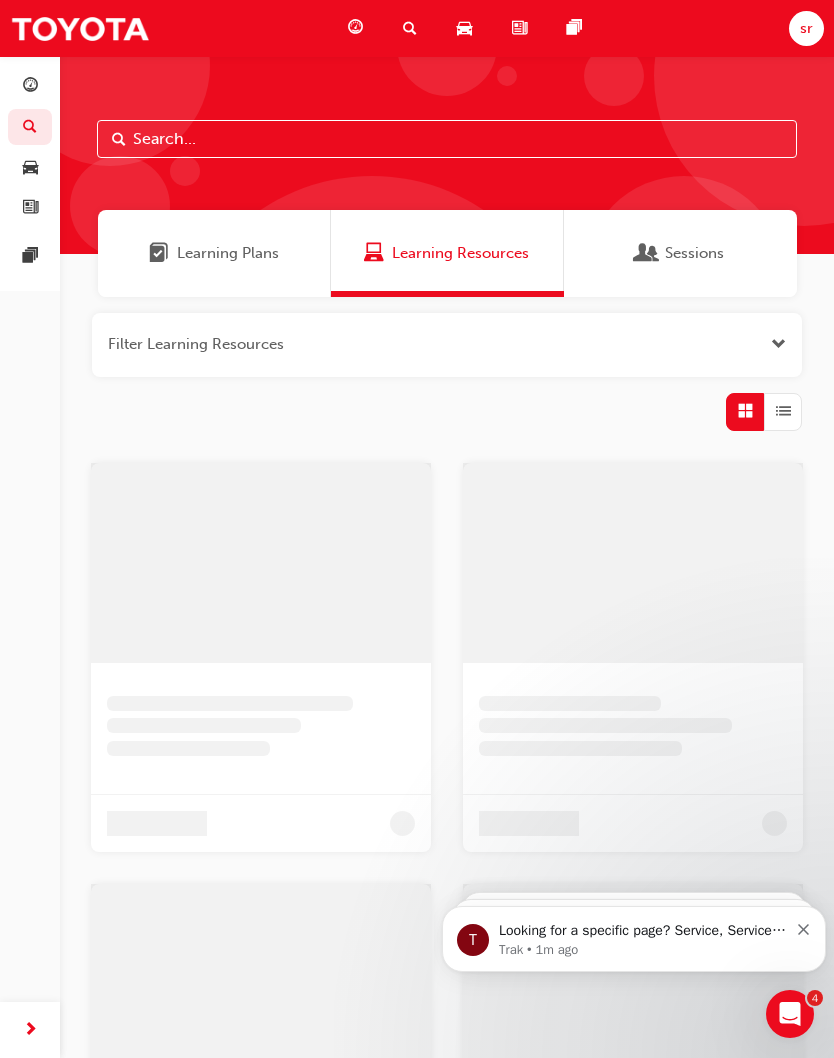 click at bounding box center (447, 139) 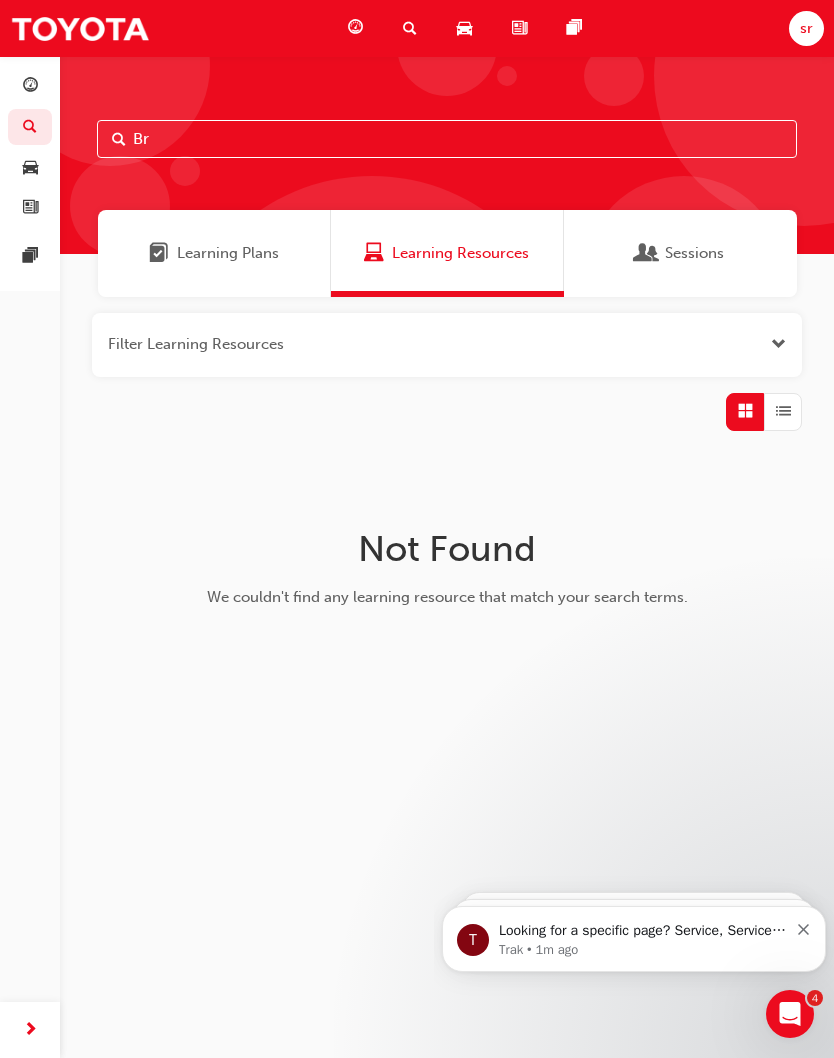 type on "B" 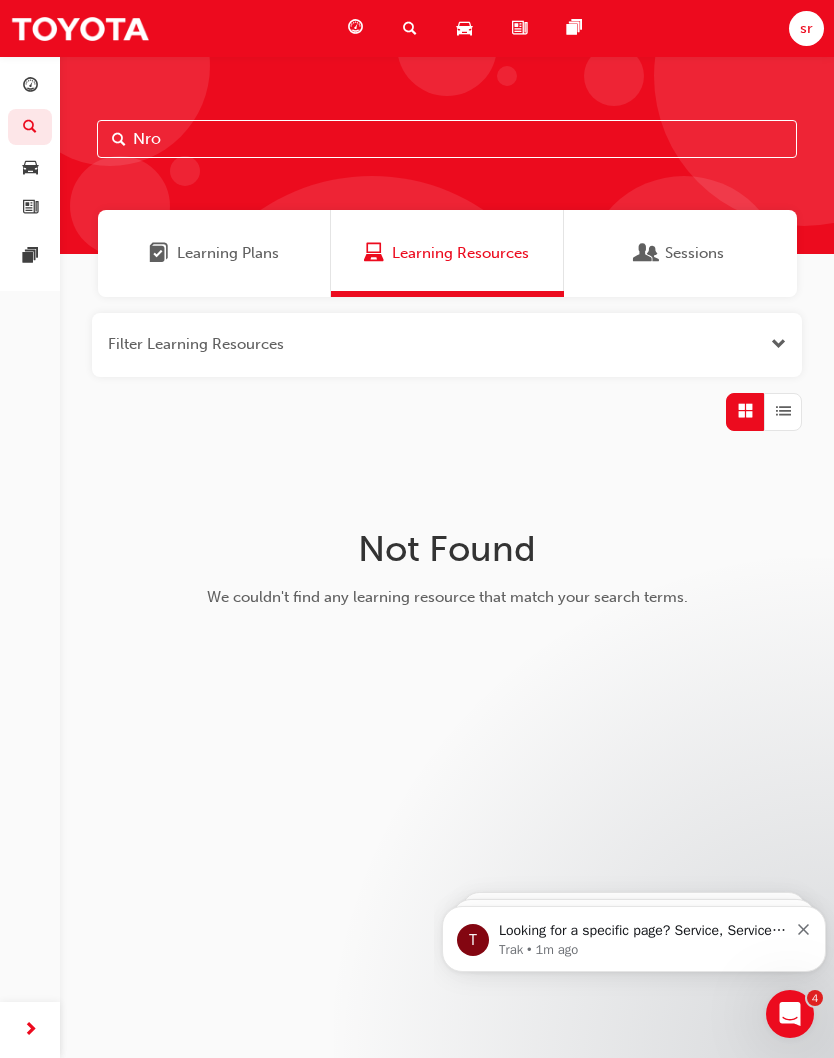 type on "Nro" 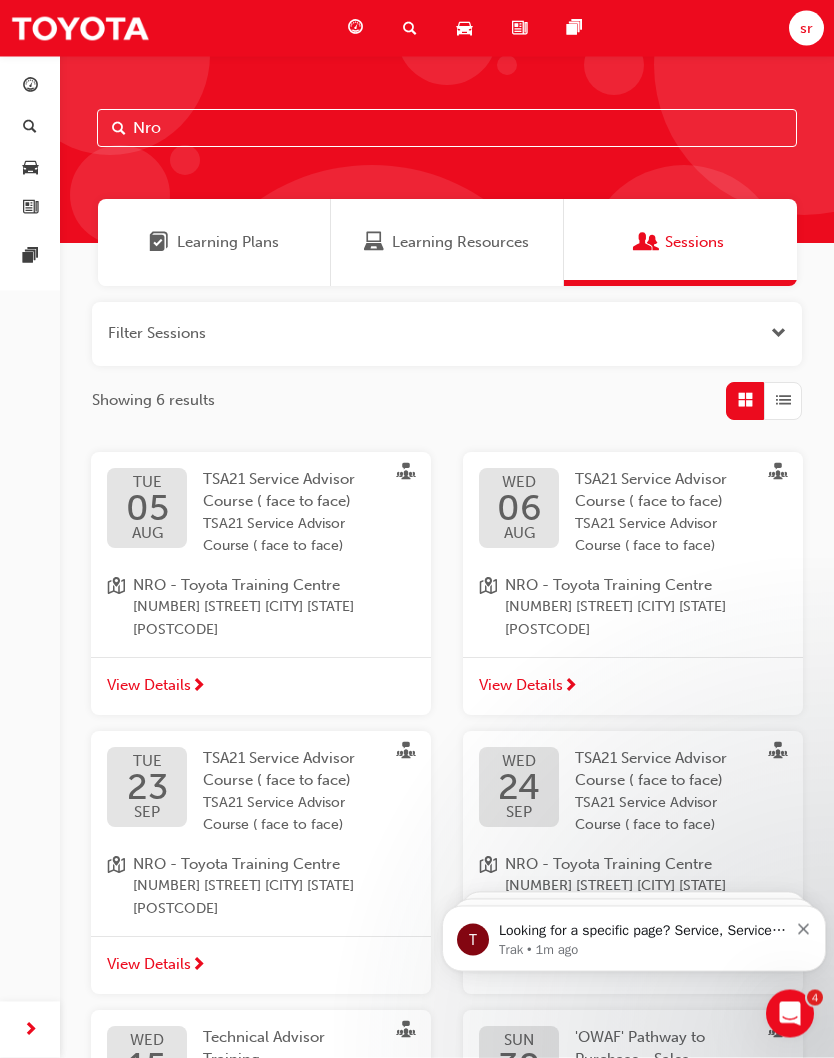 scroll, scrollTop: 11, scrollLeft: 0, axis: vertical 